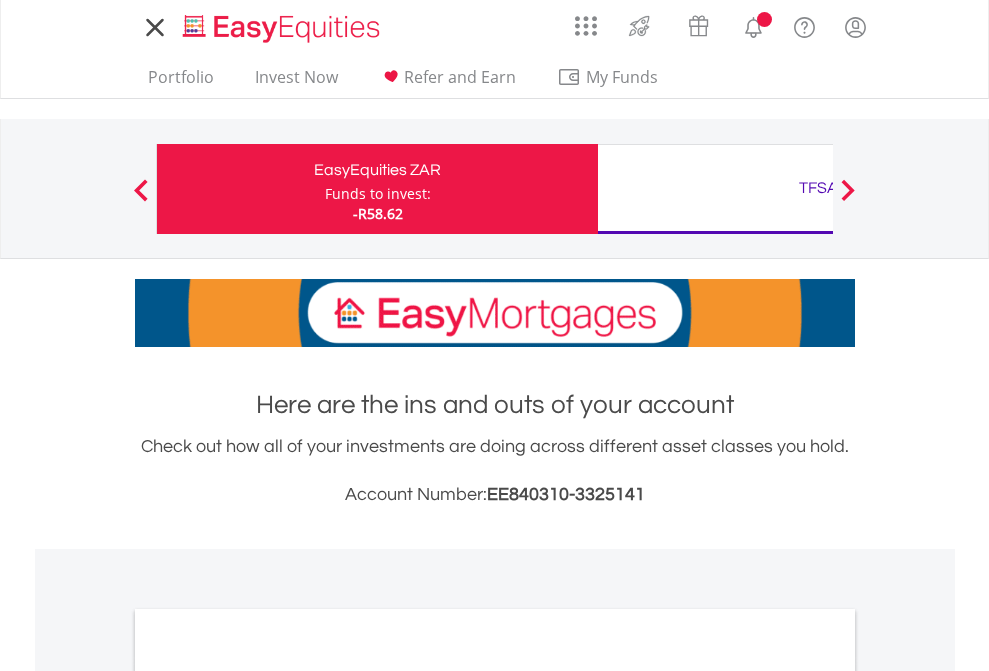 scroll, scrollTop: 0, scrollLeft: 0, axis: both 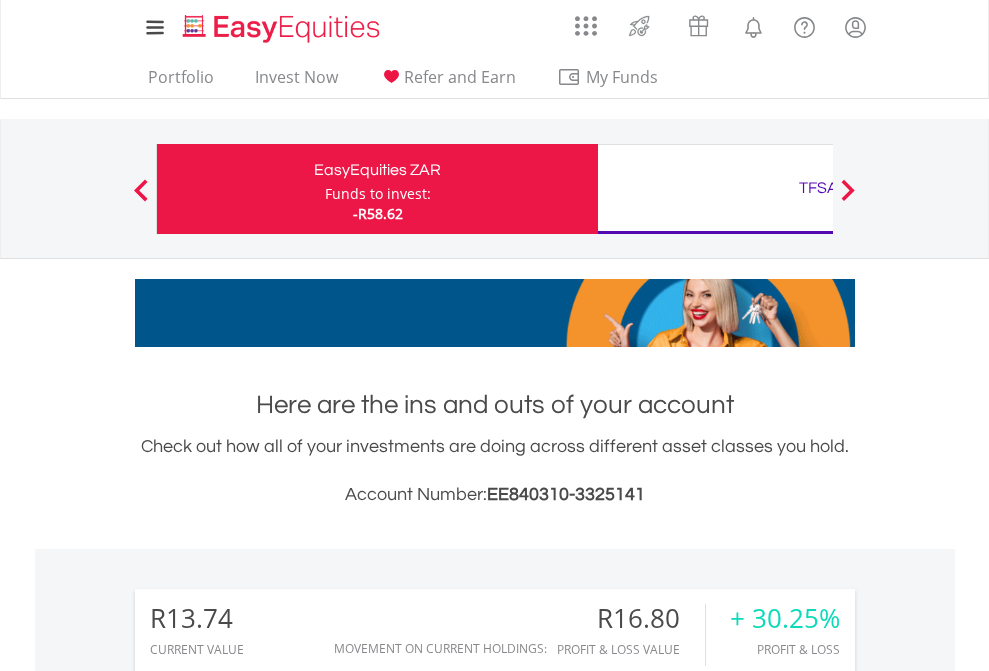 click on "Funds to invest:" at bounding box center [378, 194] 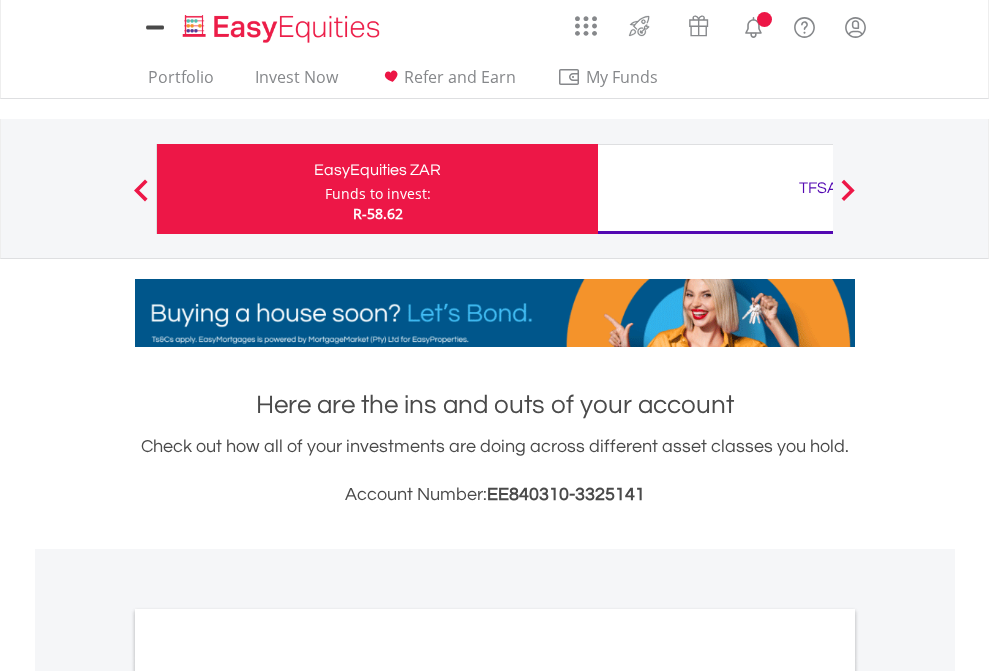scroll, scrollTop: 0, scrollLeft: 0, axis: both 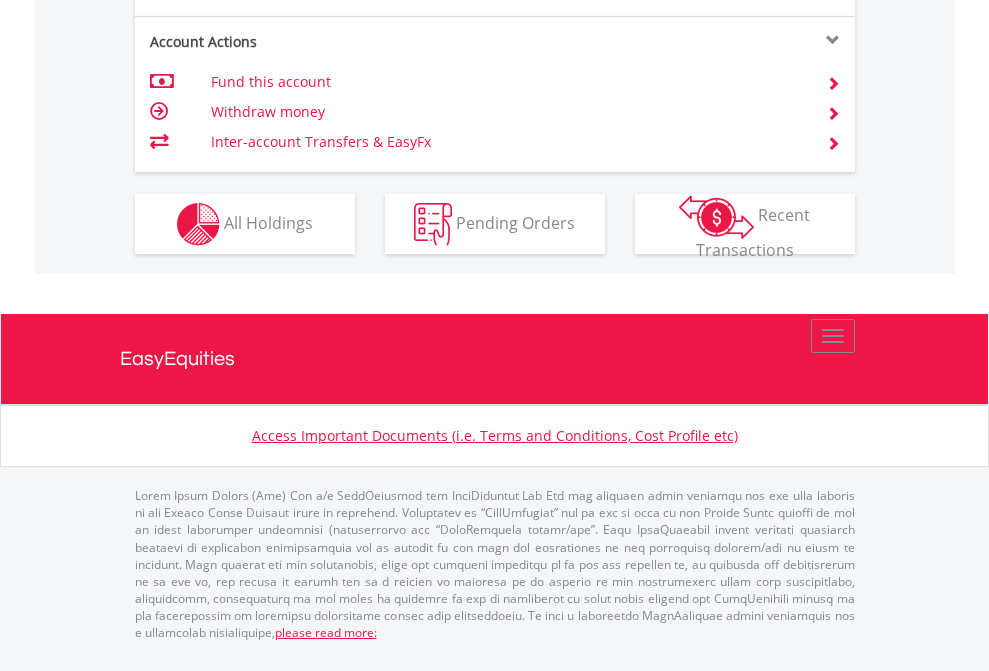 click on "Investment types" at bounding box center (706, -337) 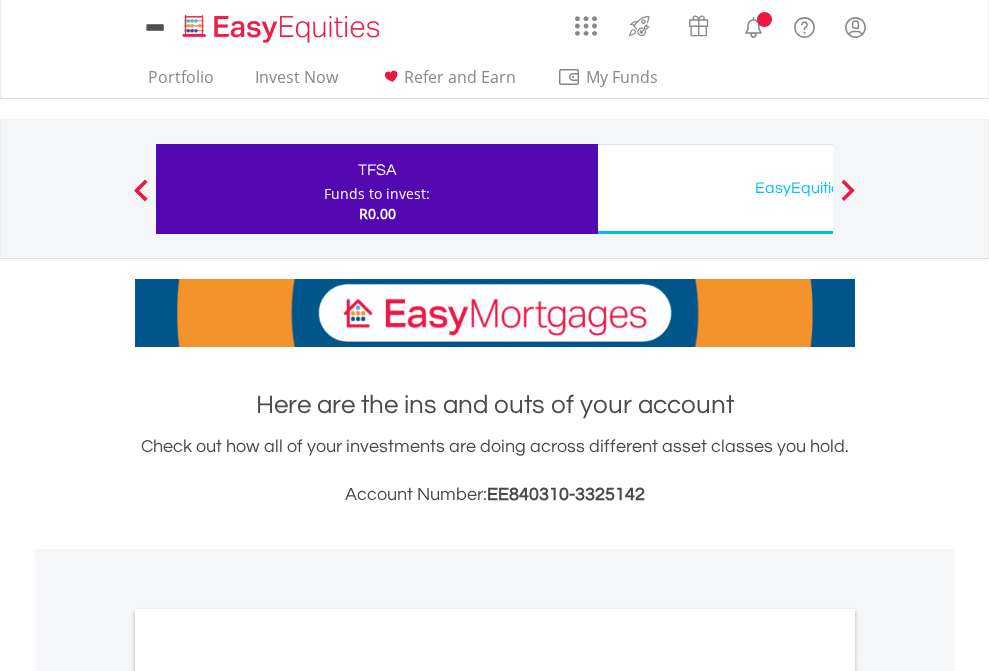 scroll, scrollTop: 0, scrollLeft: 0, axis: both 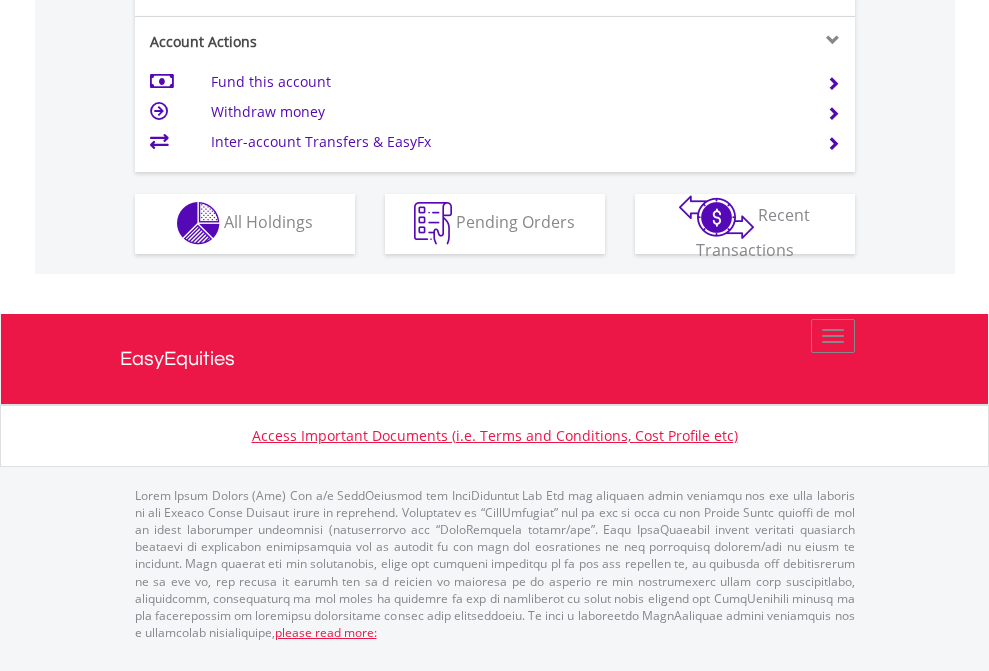 click on "Investment types" at bounding box center [706, -353] 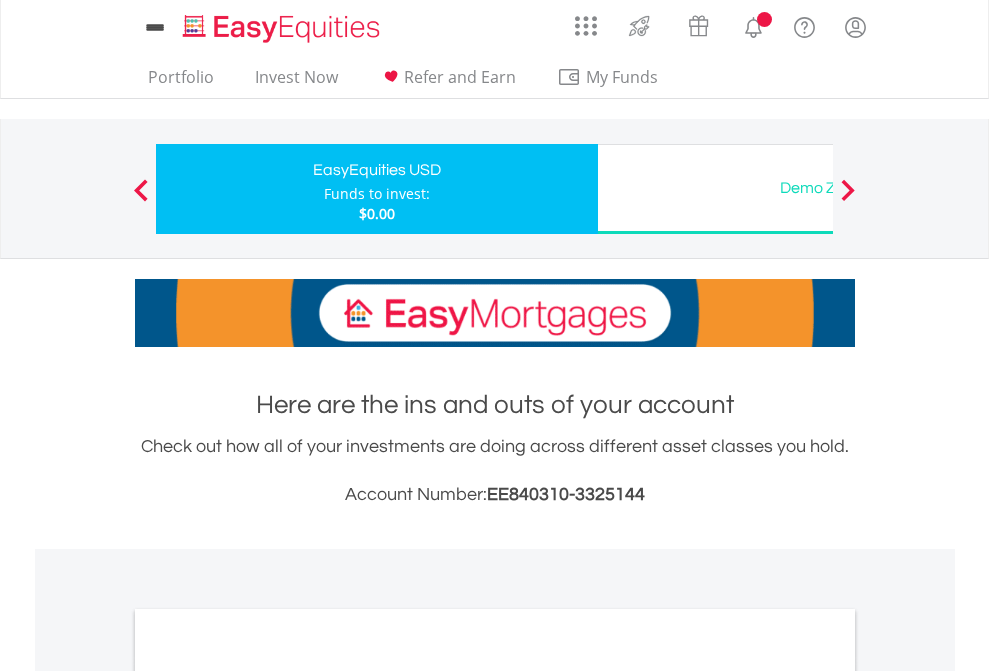 scroll, scrollTop: 0, scrollLeft: 0, axis: both 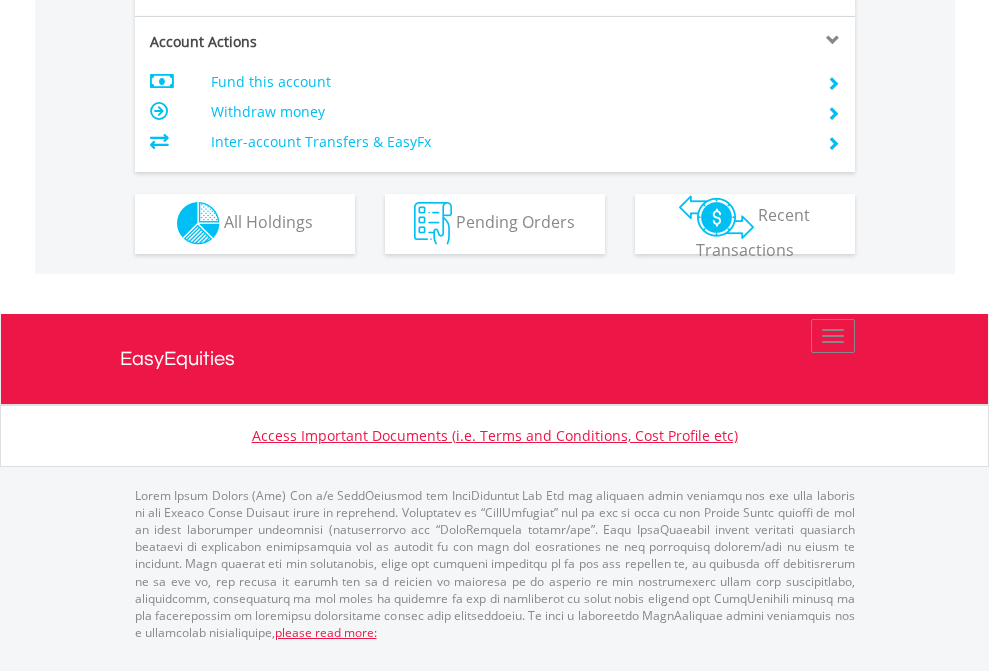 click on "Investment types" at bounding box center (706, -353) 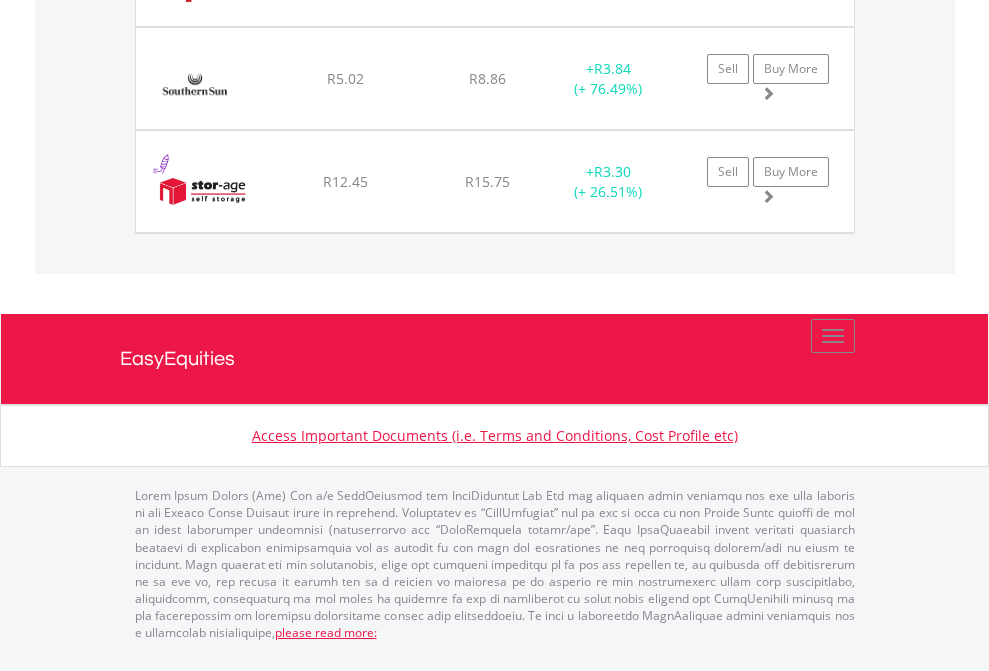 click on "TFSA" at bounding box center (818, -1380) 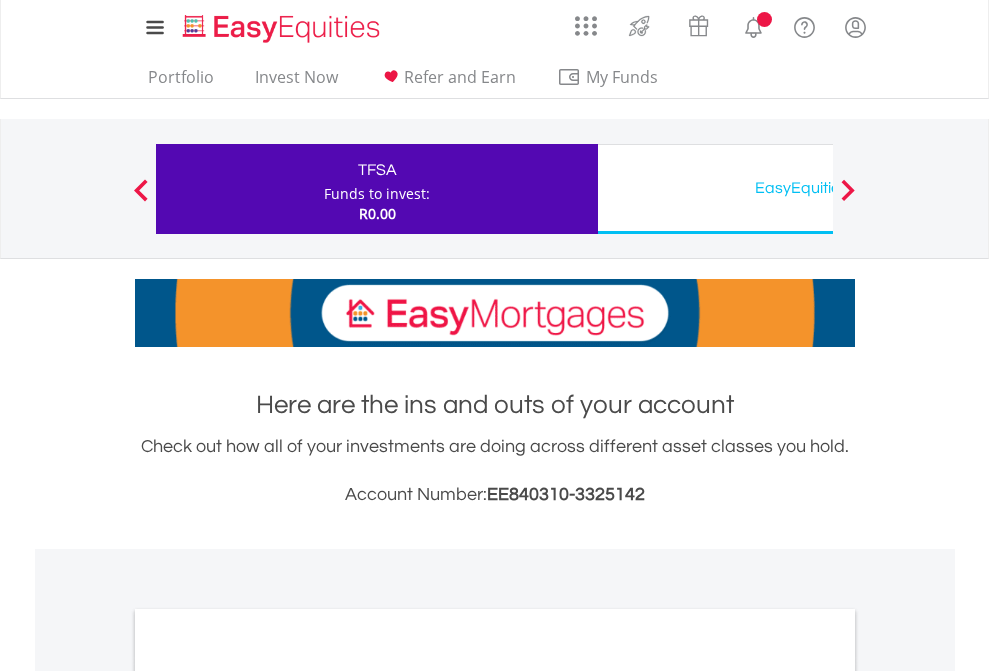 scroll, scrollTop: 0, scrollLeft: 0, axis: both 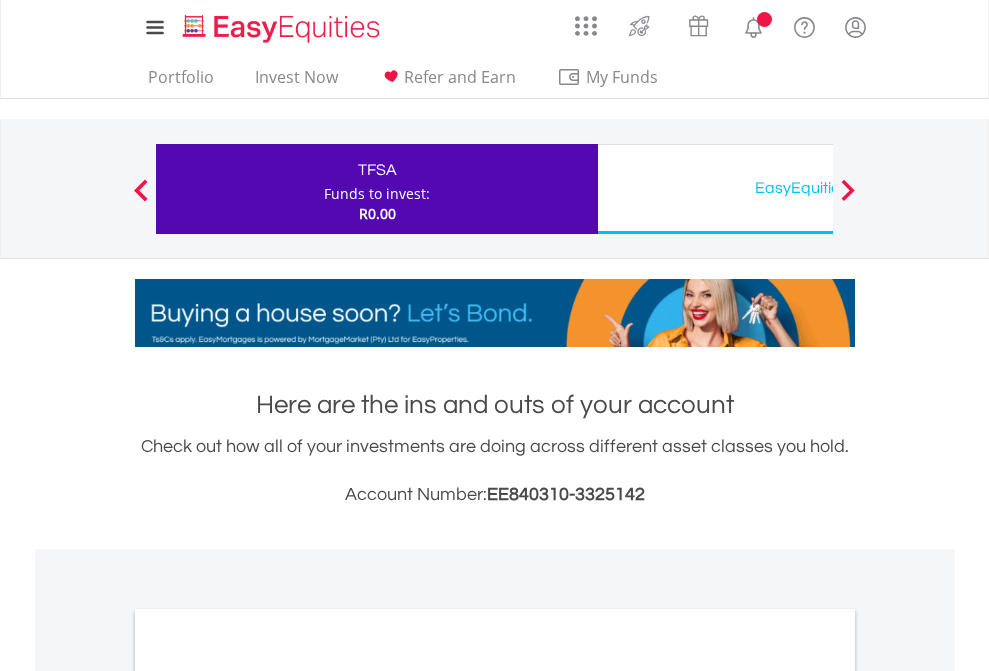 click on "All Holdings" at bounding box center (268, 1096) 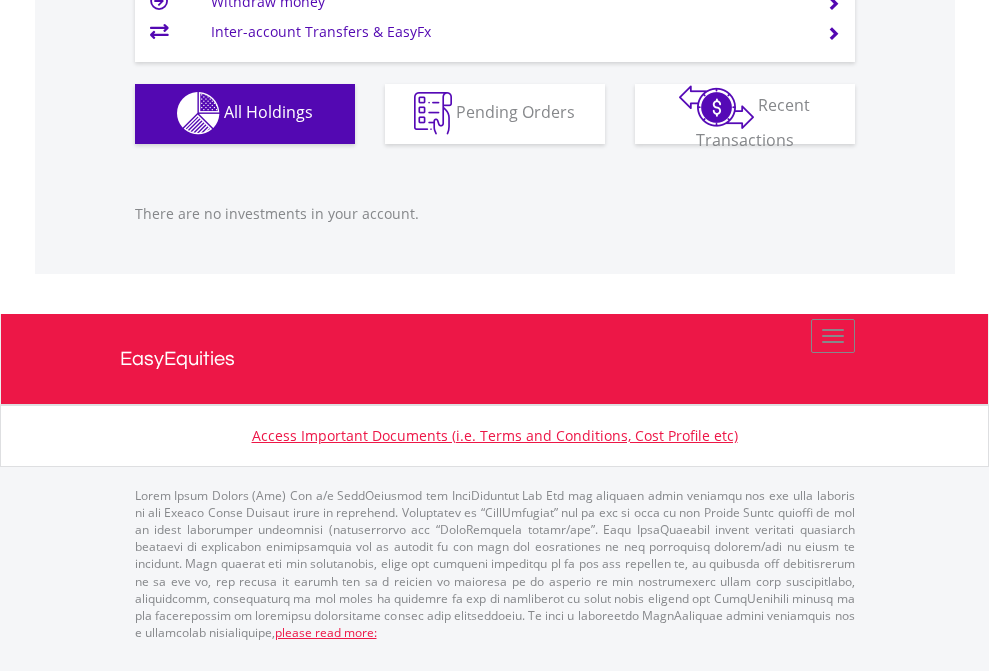 scroll, scrollTop: 1980, scrollLeft: 0, axis: vertical 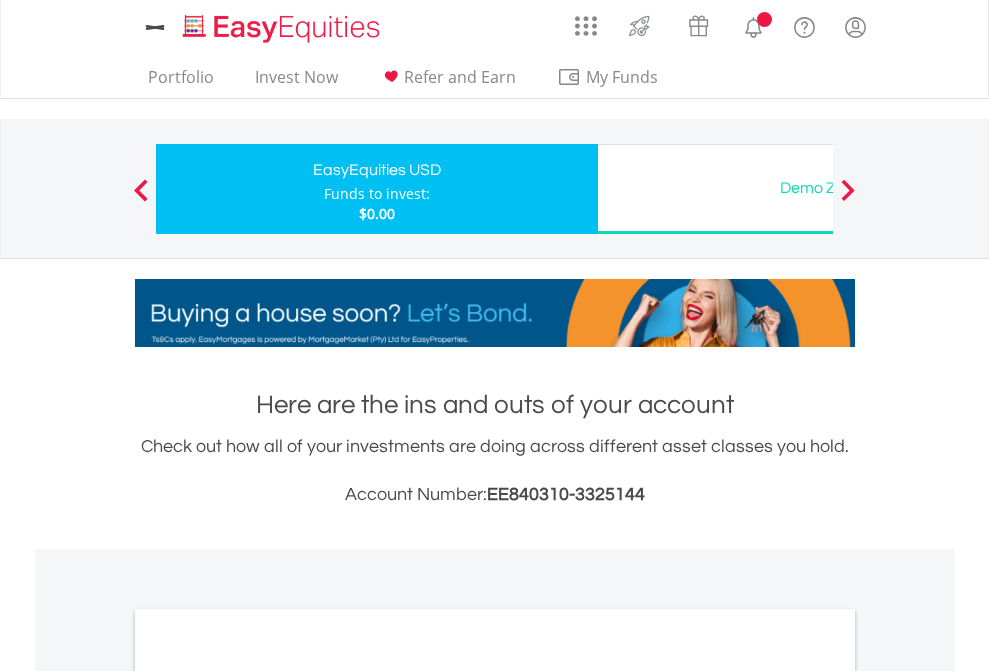 click on "All Holdings" at bounding box center [268, 1096] 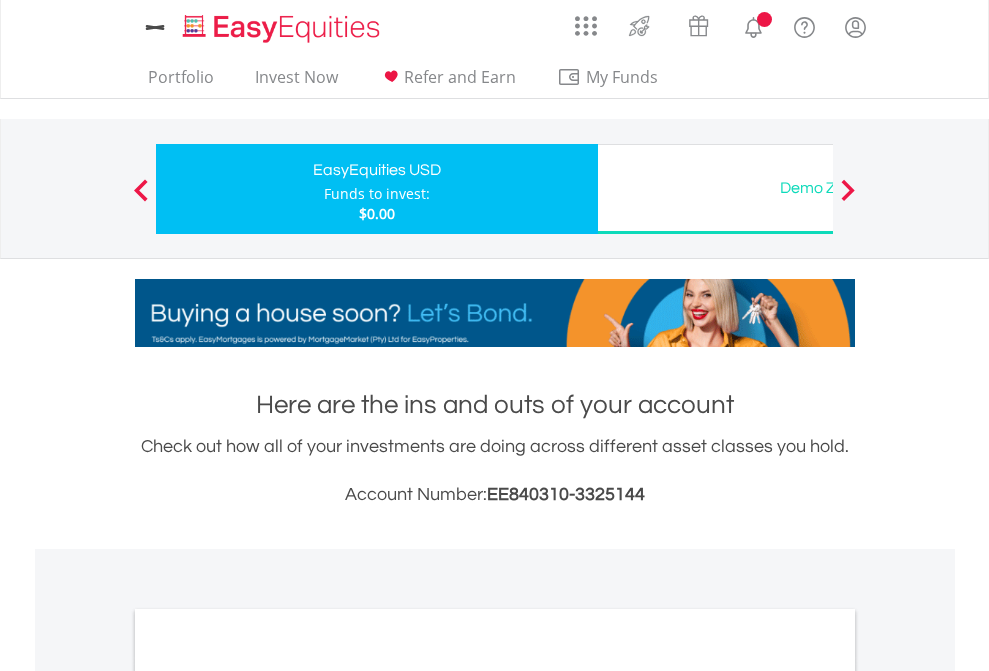 scroll, scrollTop: 1202, scrollLeft: 0, axis: vertical 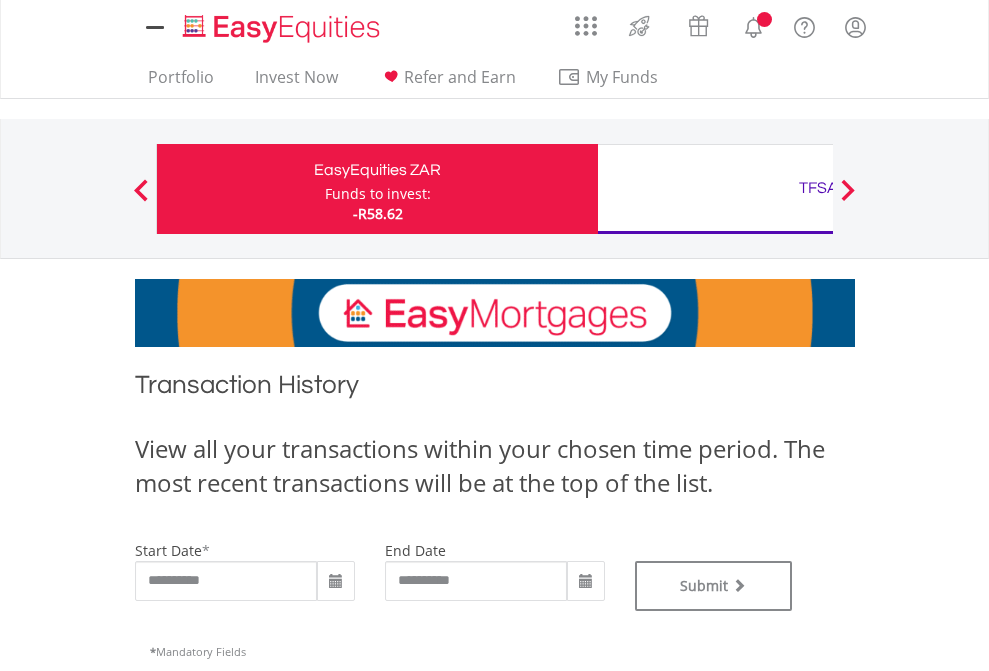 type on "**********" 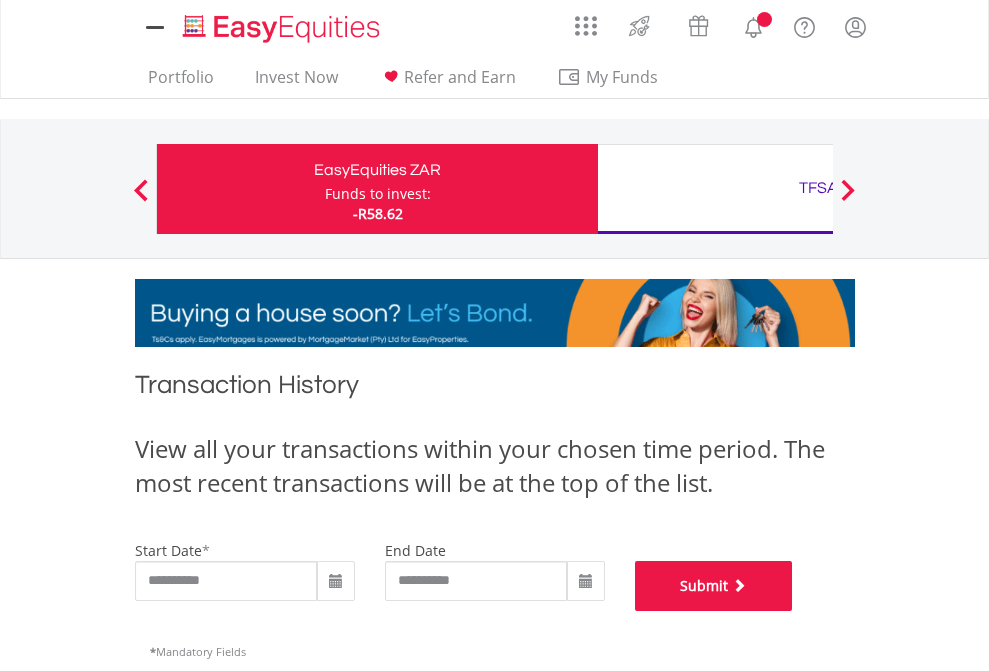 click on "Submit" at bounding box center [714, 586] 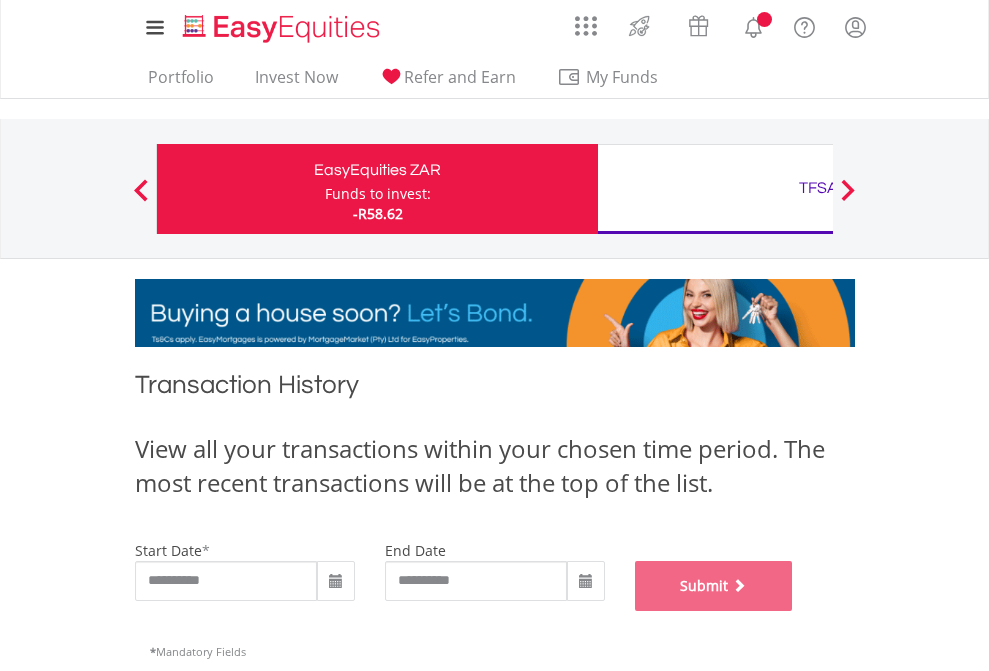 scroll, scrollTop: 811, scrollLeft: 0, axis: vertical 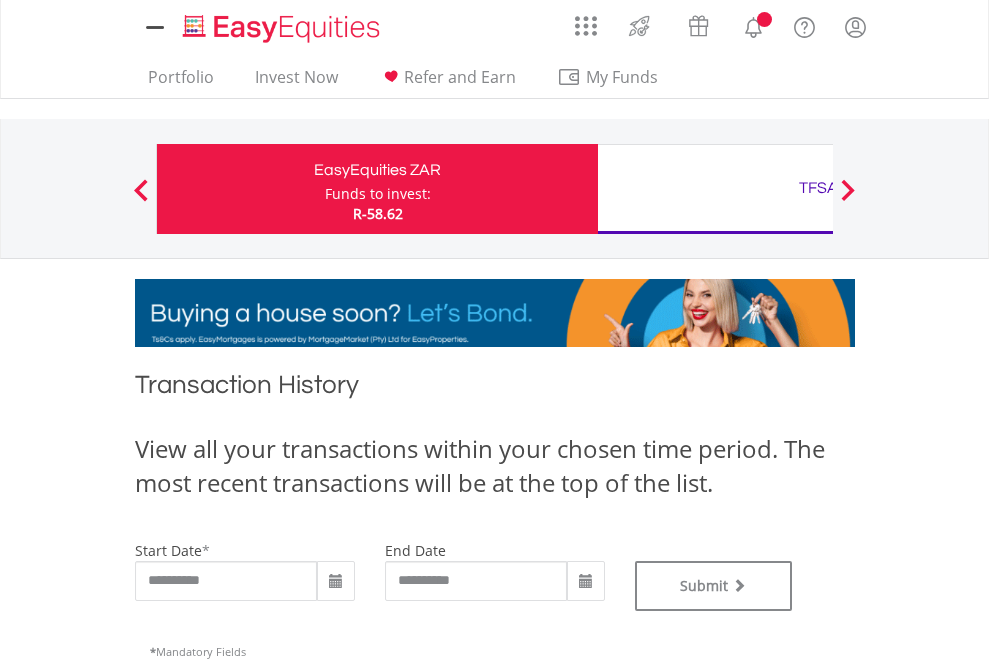 click on "TFSA" at bounding box center [818, 188] 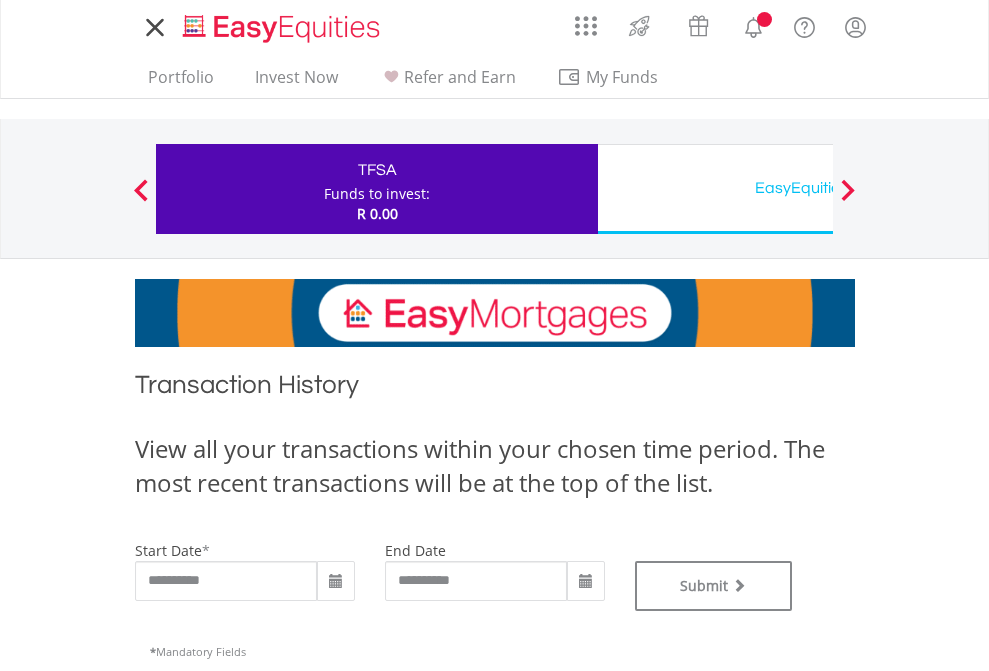 scroll, scrollTop: 0, scrollLeft: 0, axis: both 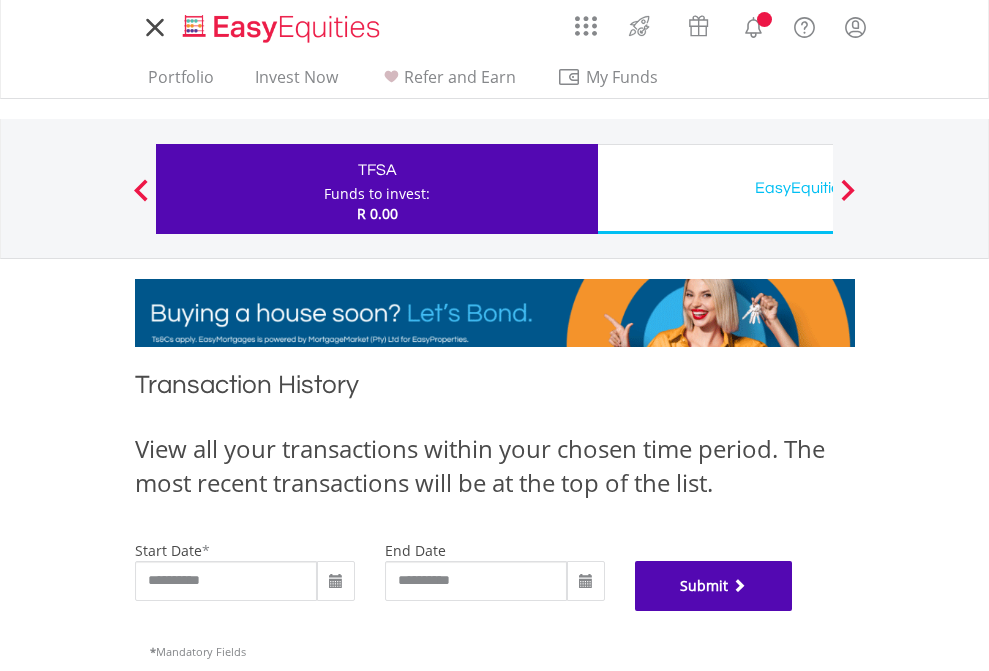 click on "Submit" at bounding box center (714, 586) 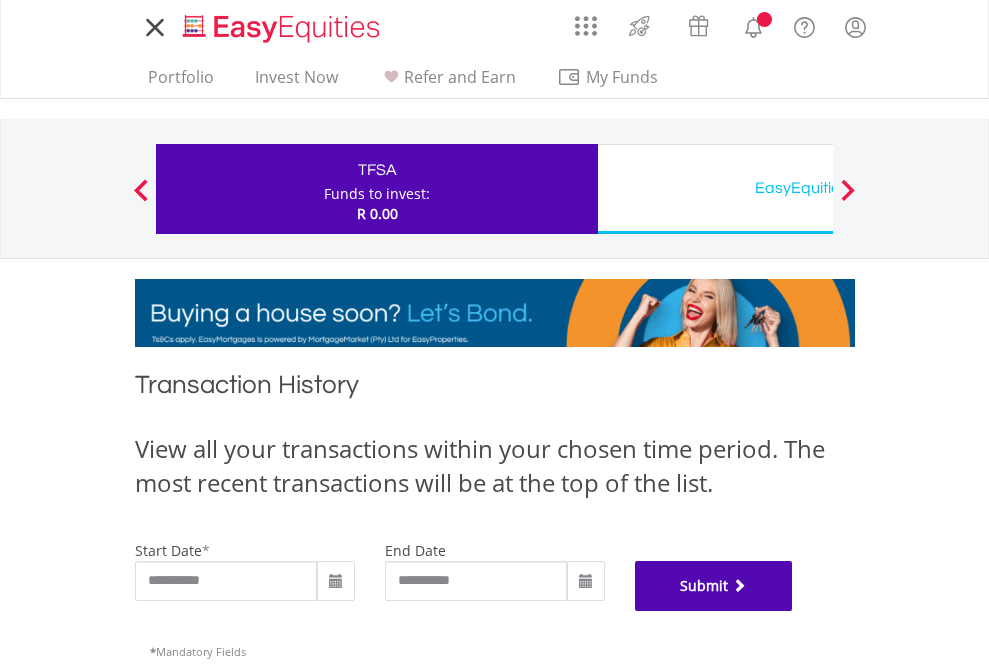 scroll, scrollTop: 811, scrollLeft: 0, axis: vertical 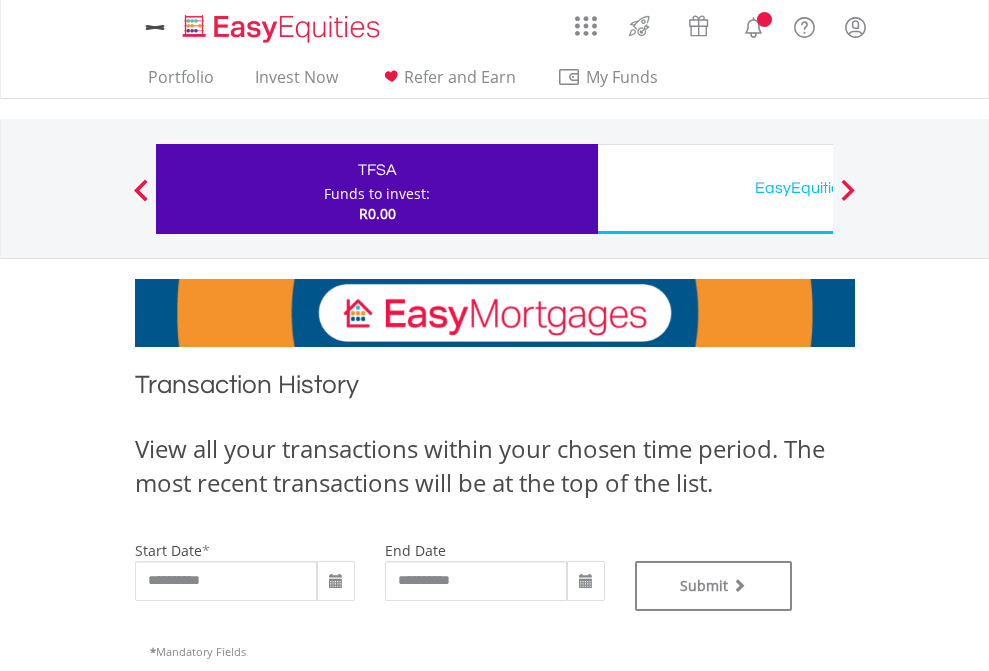 click on "EasyEquities USD" at bounding box center [818, 188] 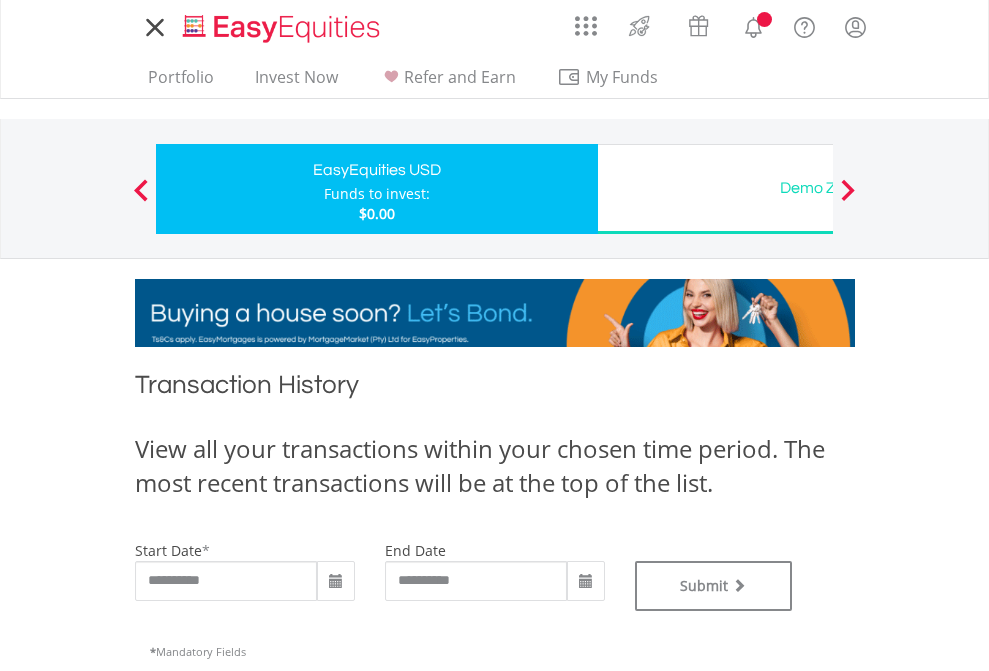 scroll, scrollTop: 0, scrollLeft: 0, axis: both 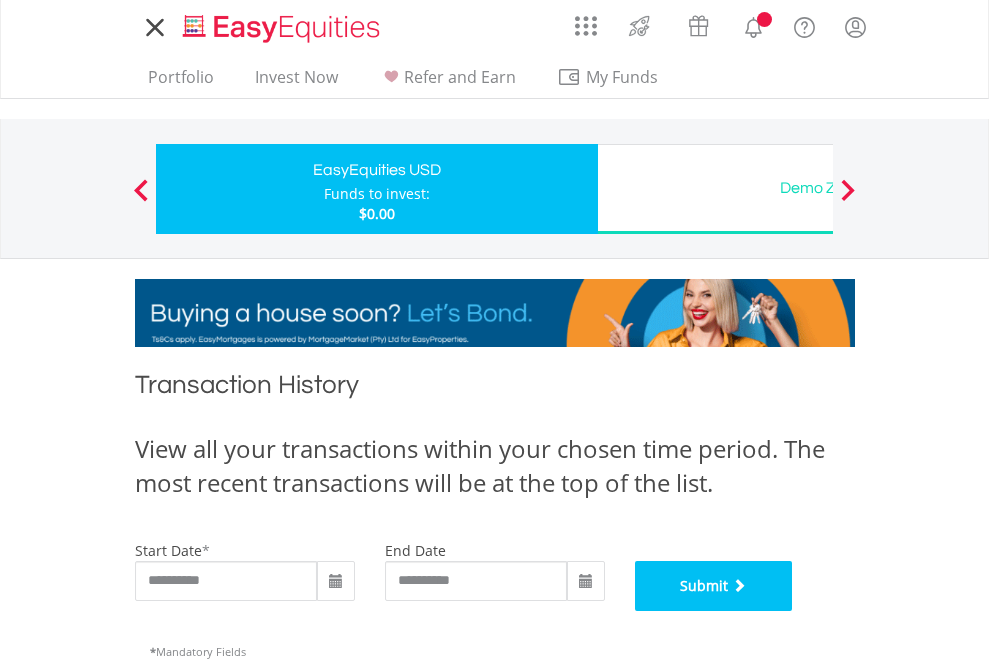 click on "Submit" at bounding box center (714, 586) 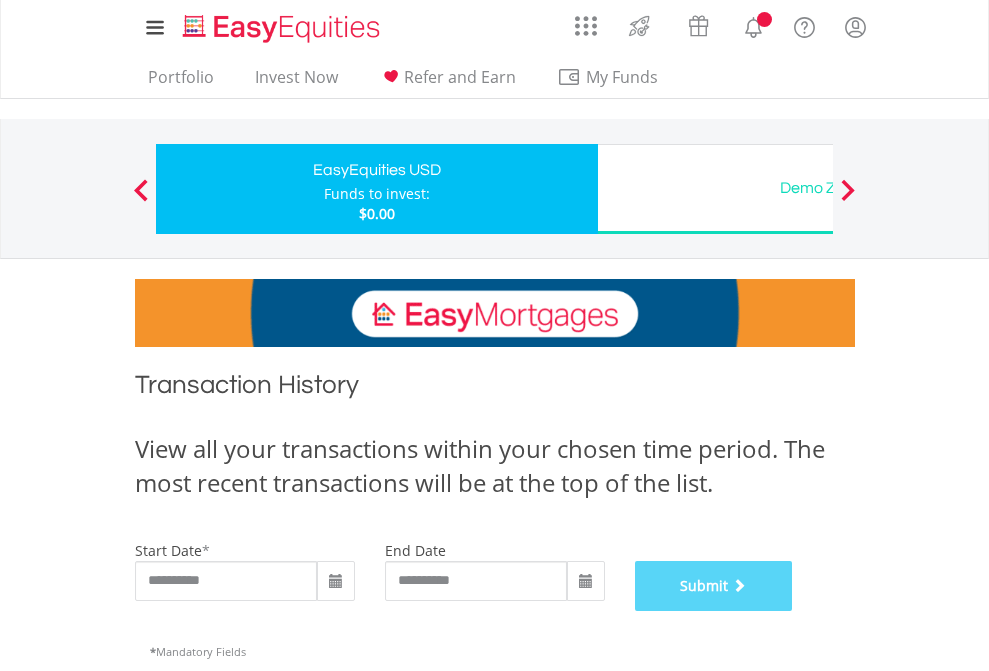 scroll, scrollTop: 811, scrollLeft: 0, axis: vertical 